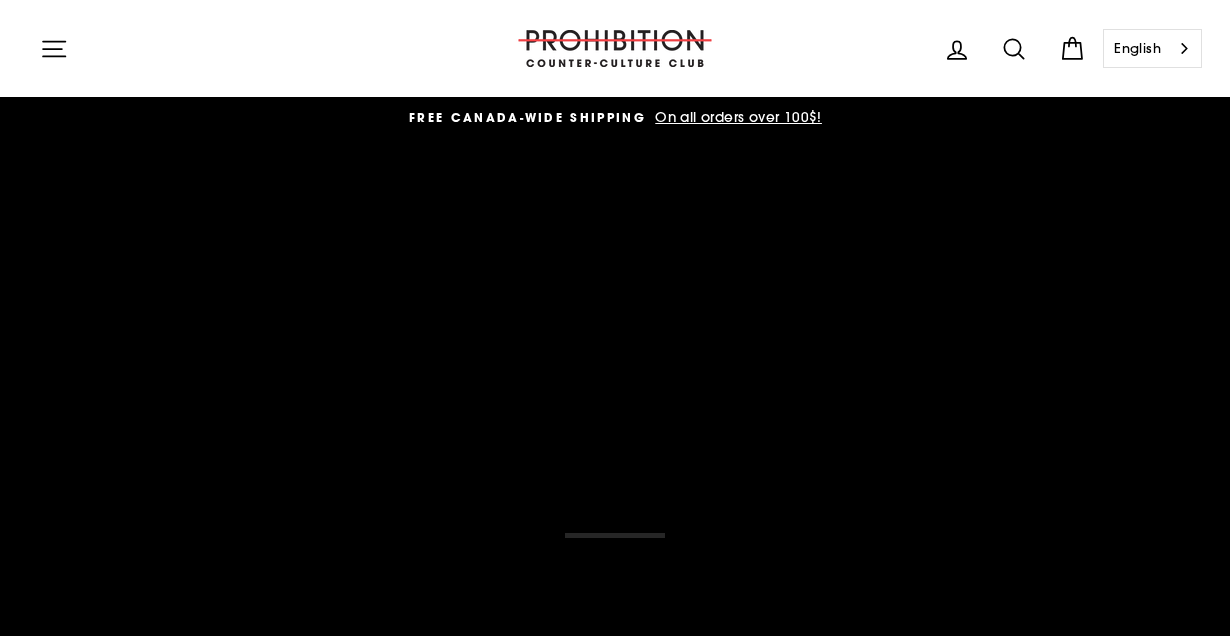 scroll, scrollTop: 0, scrollLeft: 0, axis: both 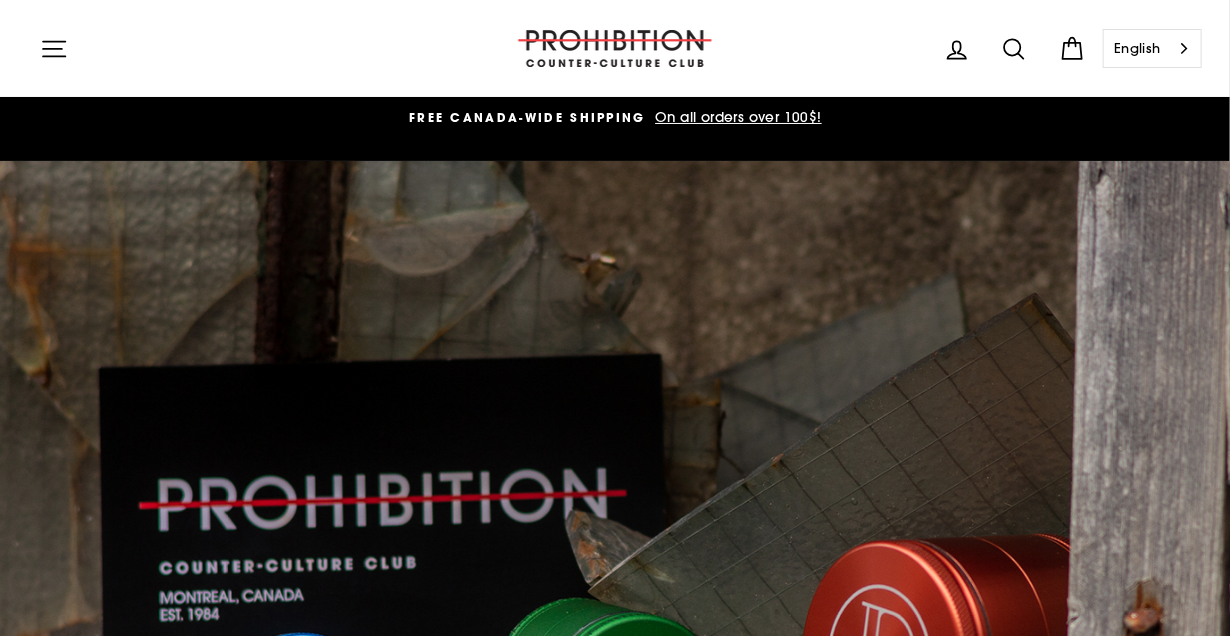click on "English" at bounding box center (1152, 48) 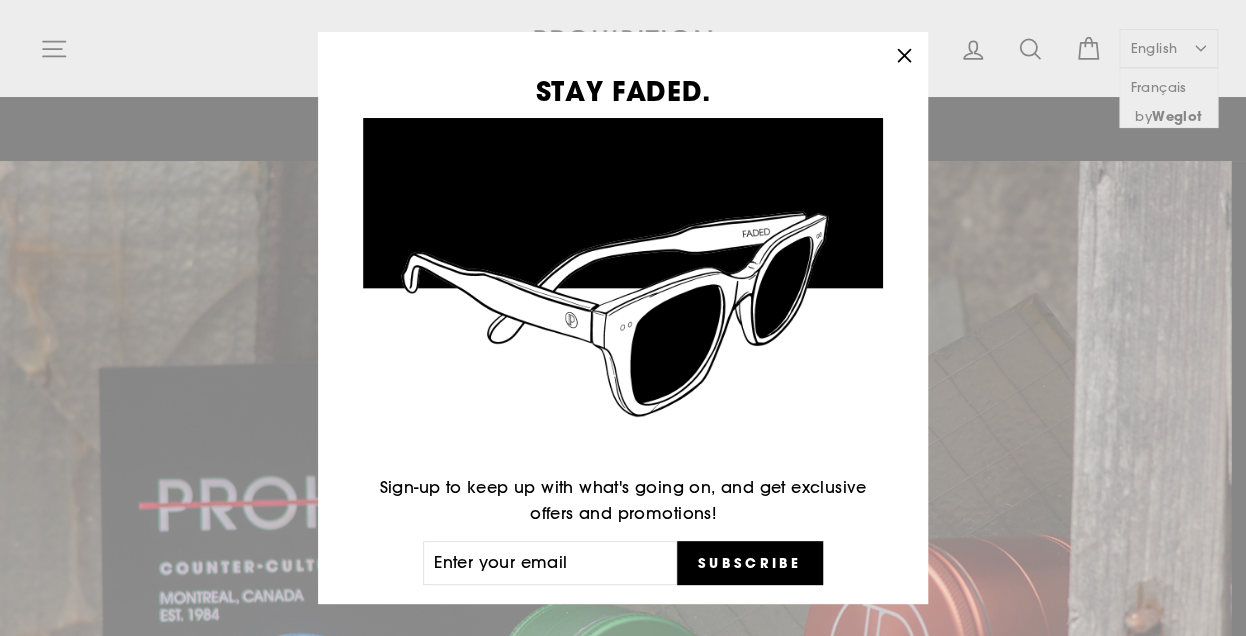click on "STAY FADED.
Sign-up to keep up with what's going on, and get exclusive offers and promotions!
Enter your email
Subscribe
No thanks
"Close (esc)"" at bounding box center (623, 318) 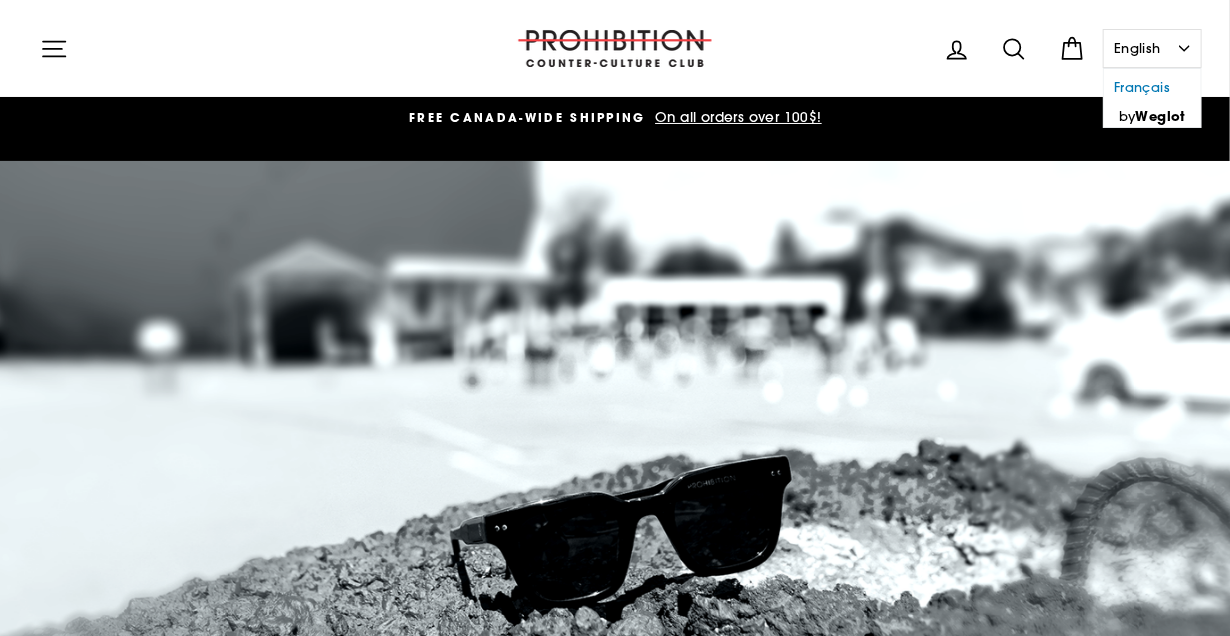 click on "Français" at bounding box center [1144, 87] 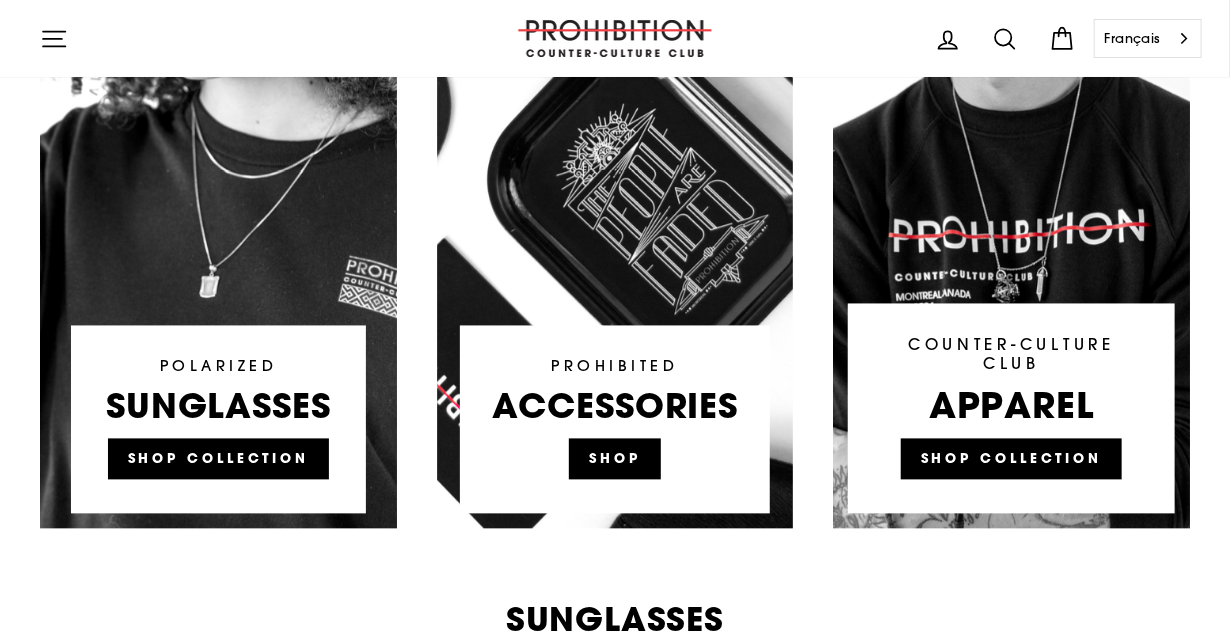 scroll, scrollTop: 1400, scrollLeft: 0, axis: vertical 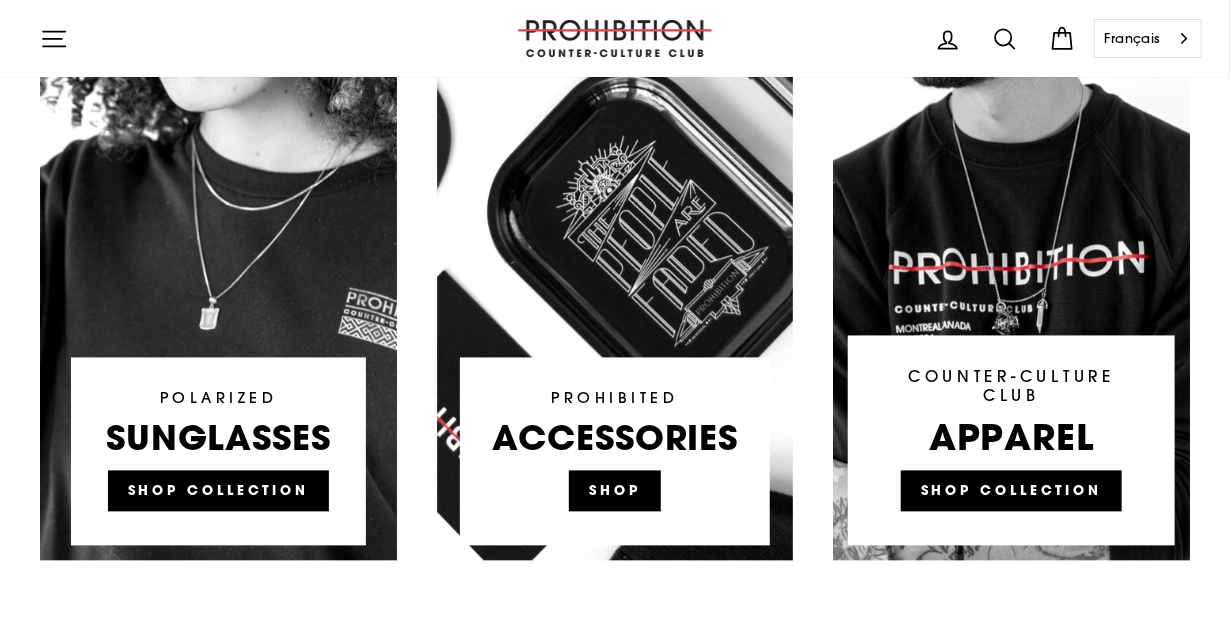 click at bounding box center [615, 181] 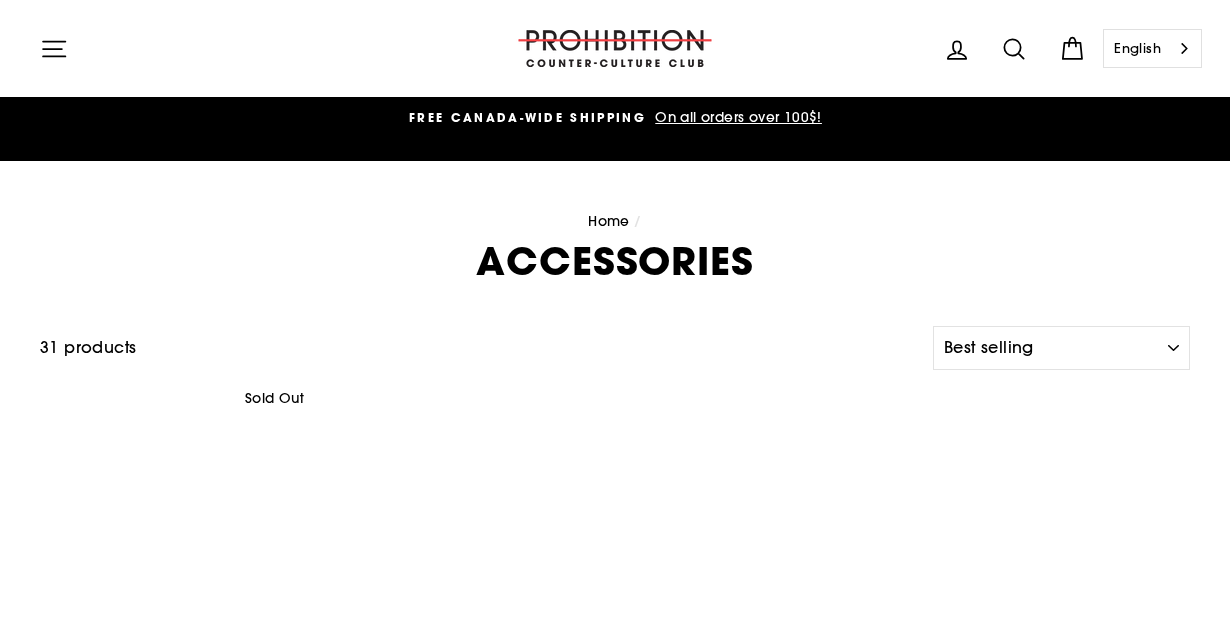 select on "best-selling" 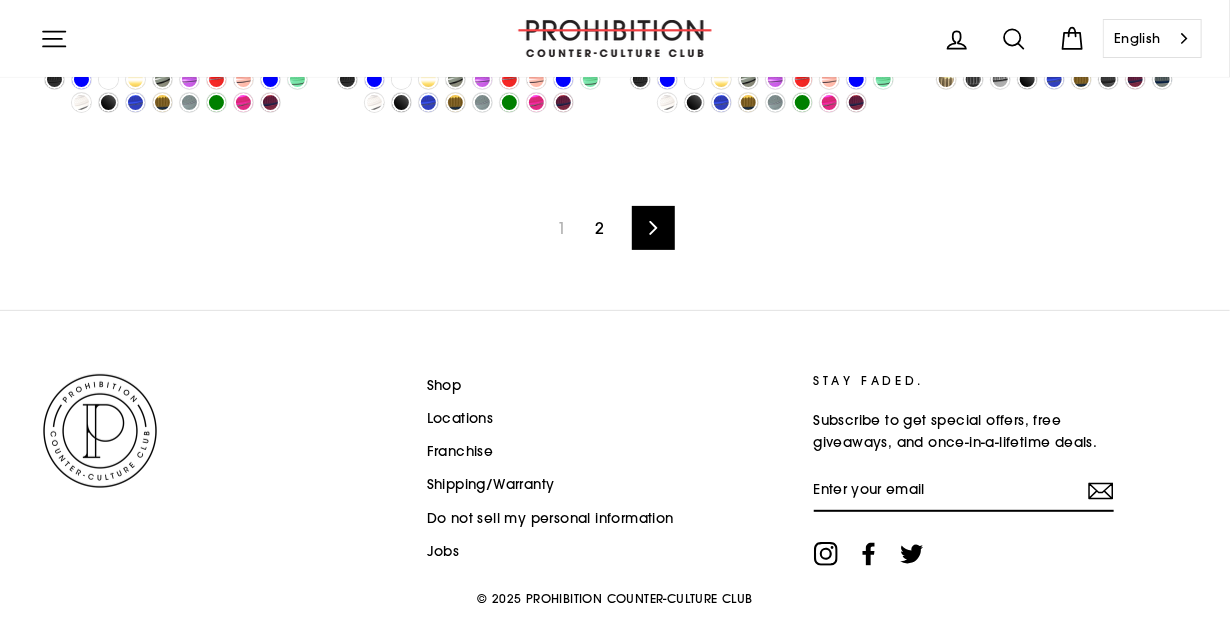scroll, scrollTop: 3200, scrollLeft: 0, axis: vertical 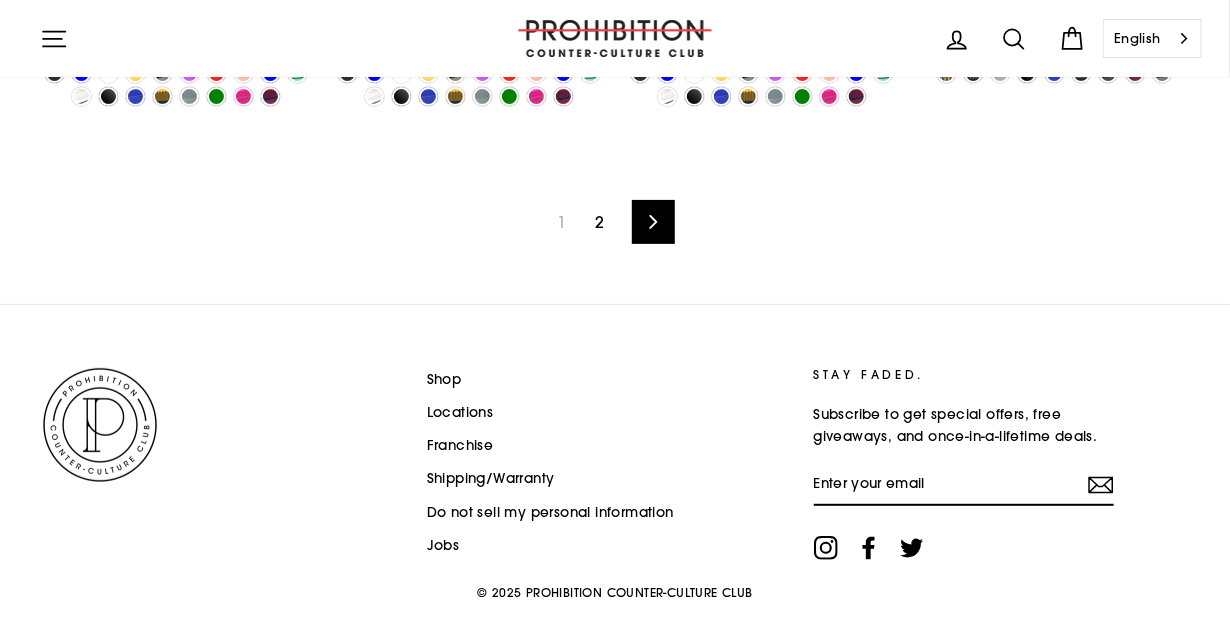 click on "Next" at bounding box center (653, 222) 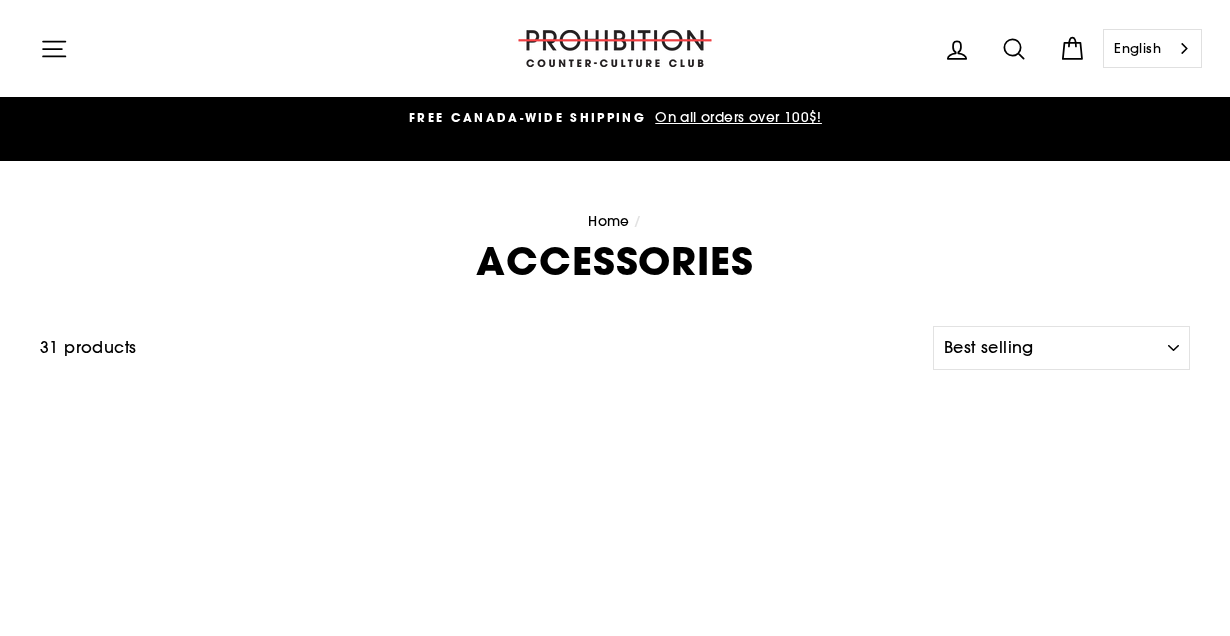 select on "best-selling" 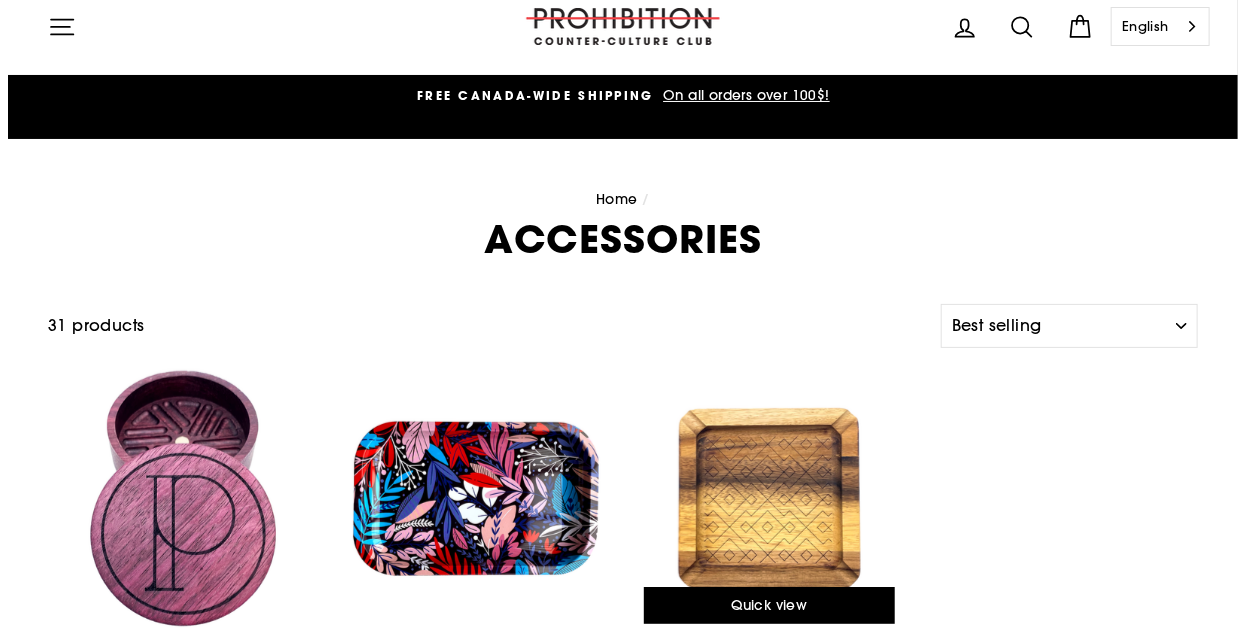 scroll, scrollTop: 0, scrollLeft: 0, axis: both 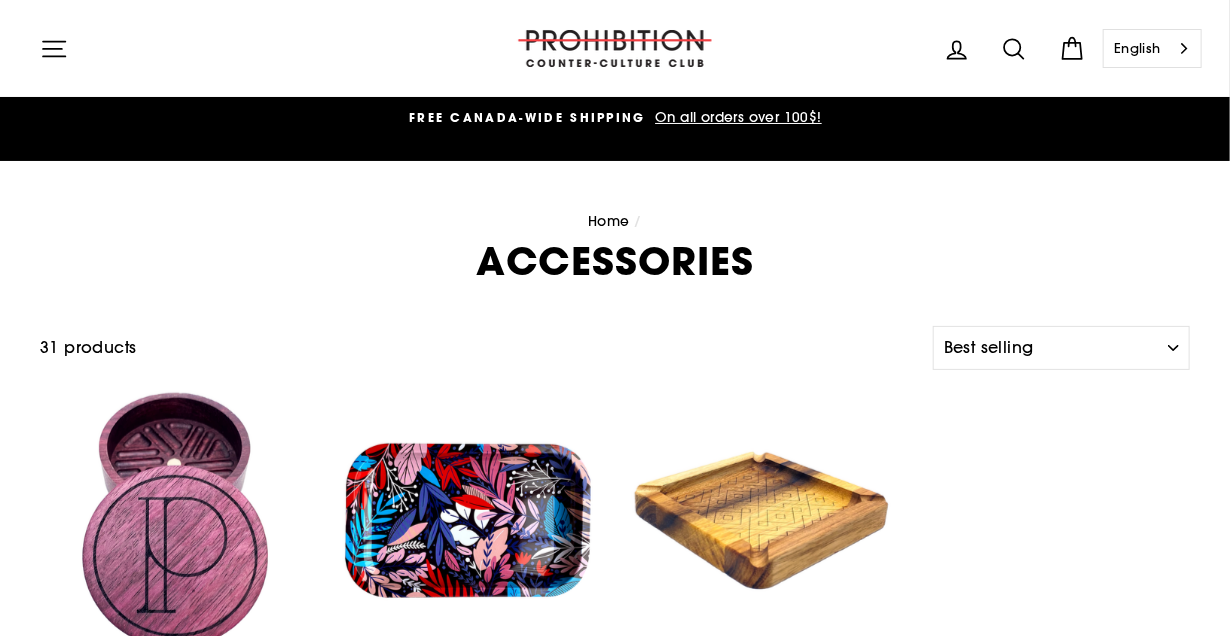 click 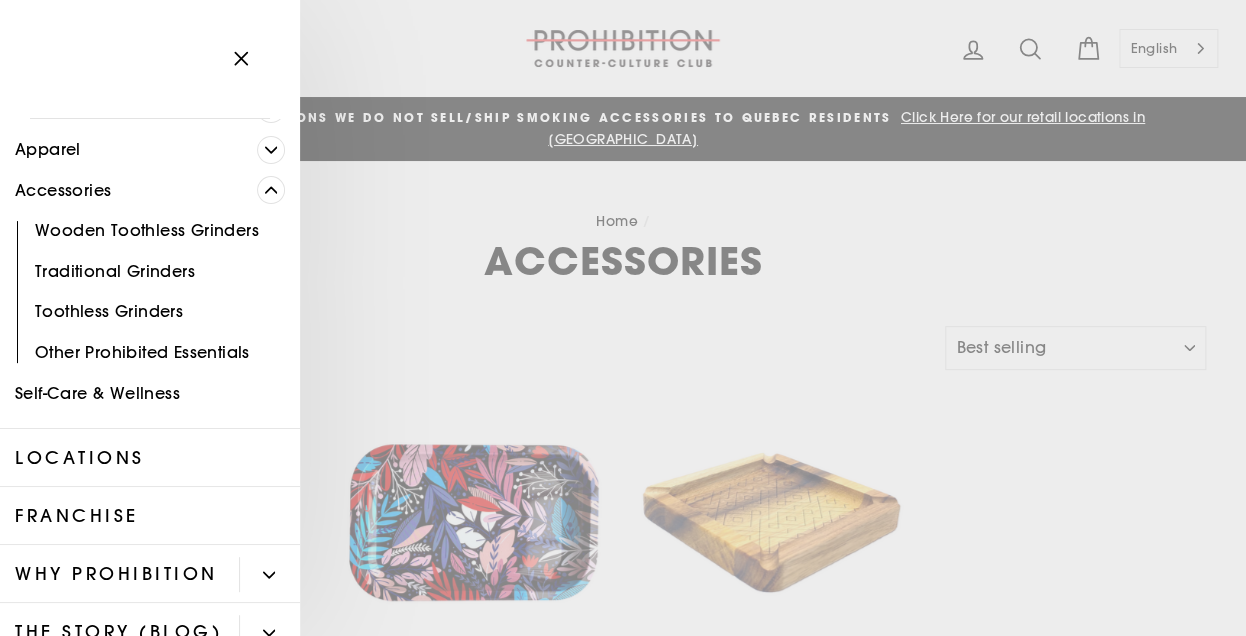 scroll, scrollTop: 112, scrollLeft: 0, axis: vertical 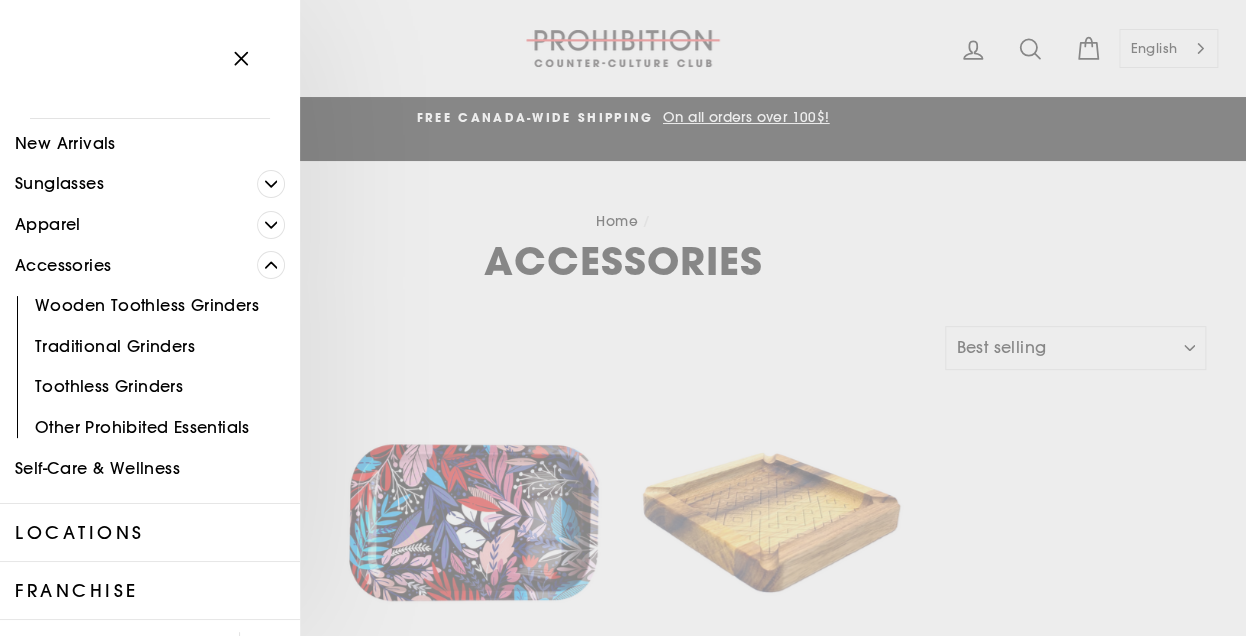 click 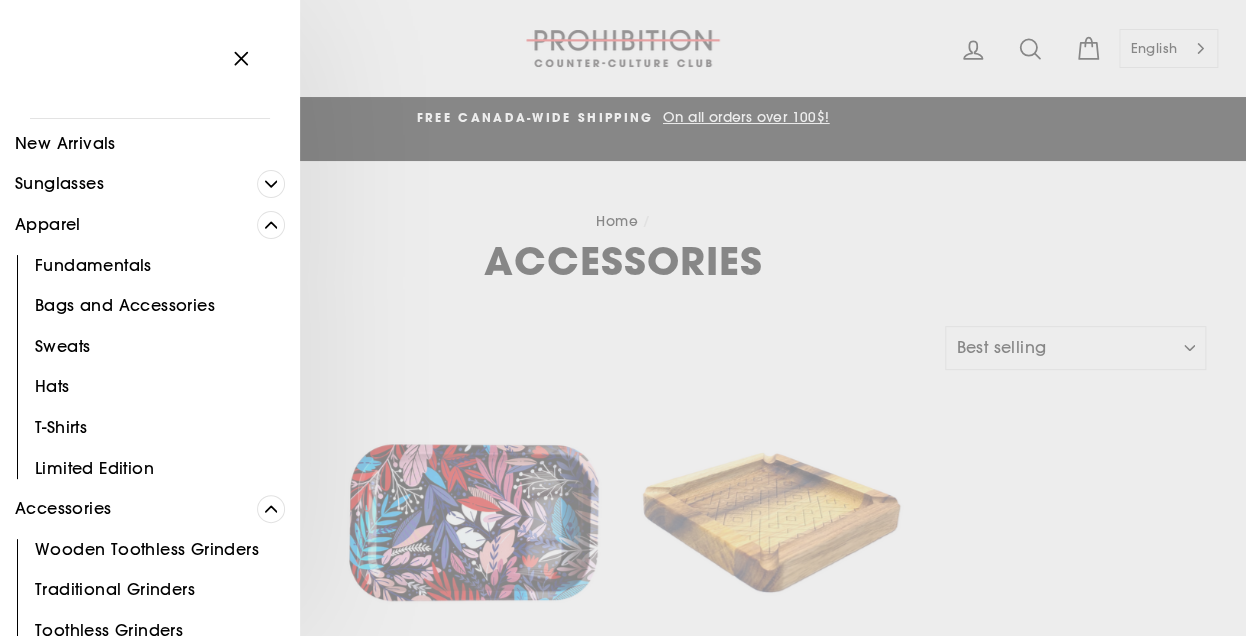 click at bounding box center [271, 184] 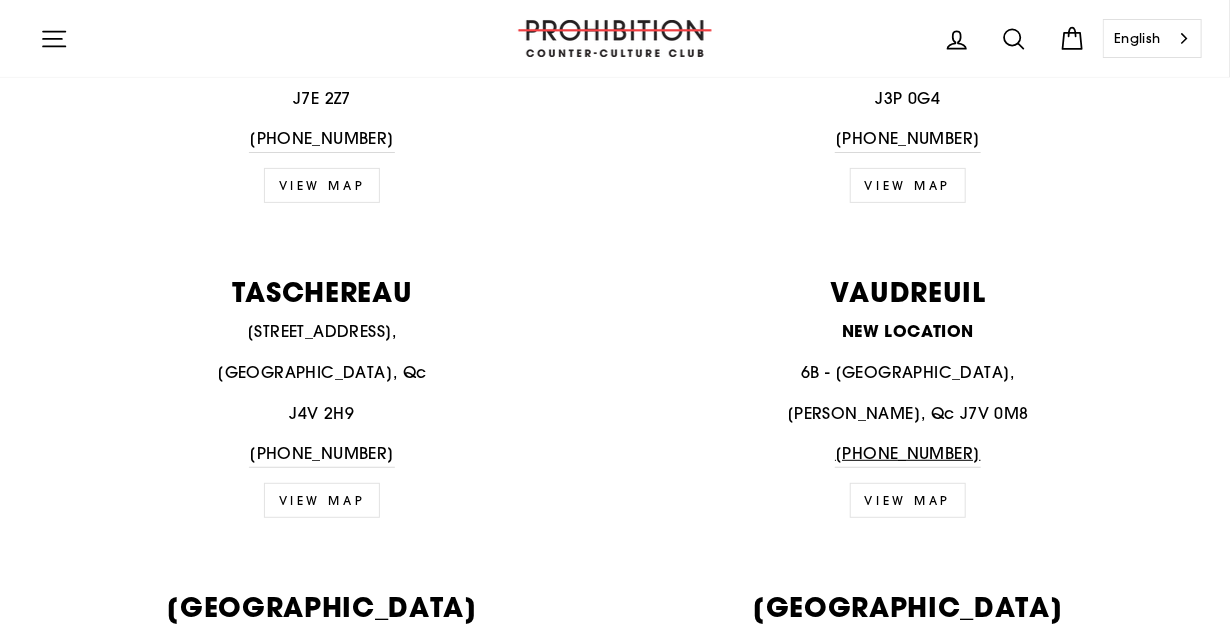 scroll, scrollTop: 3200, scrollLeft: 0, axis: vertical 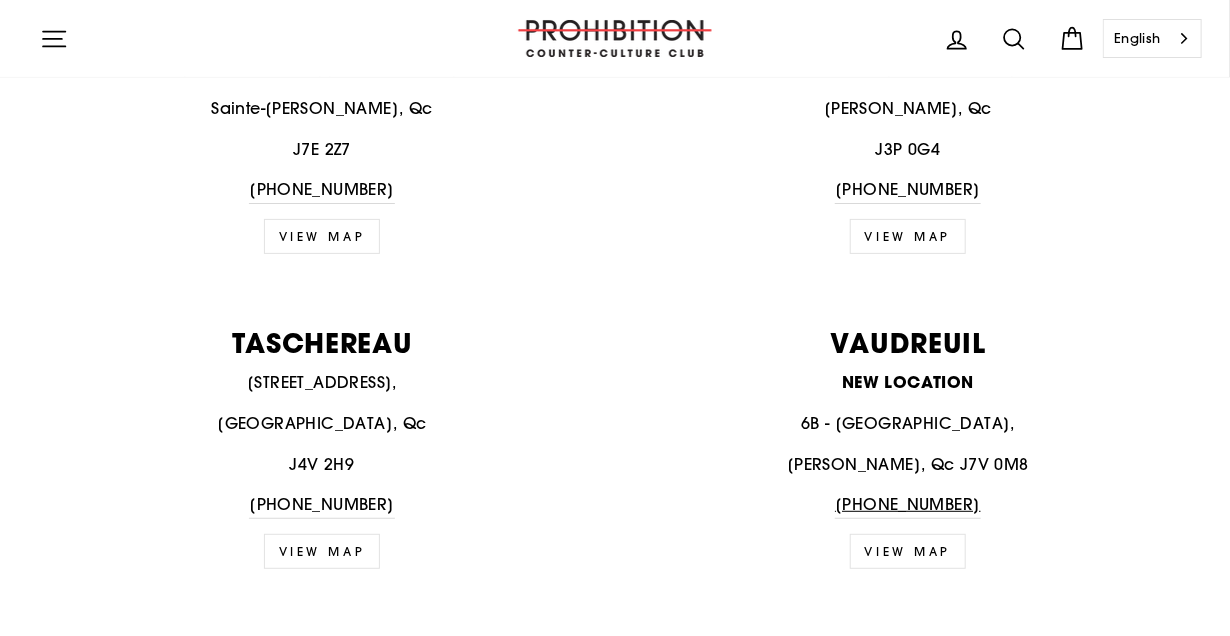 click on "VIEW MAP" at bounding box center (322, 551) 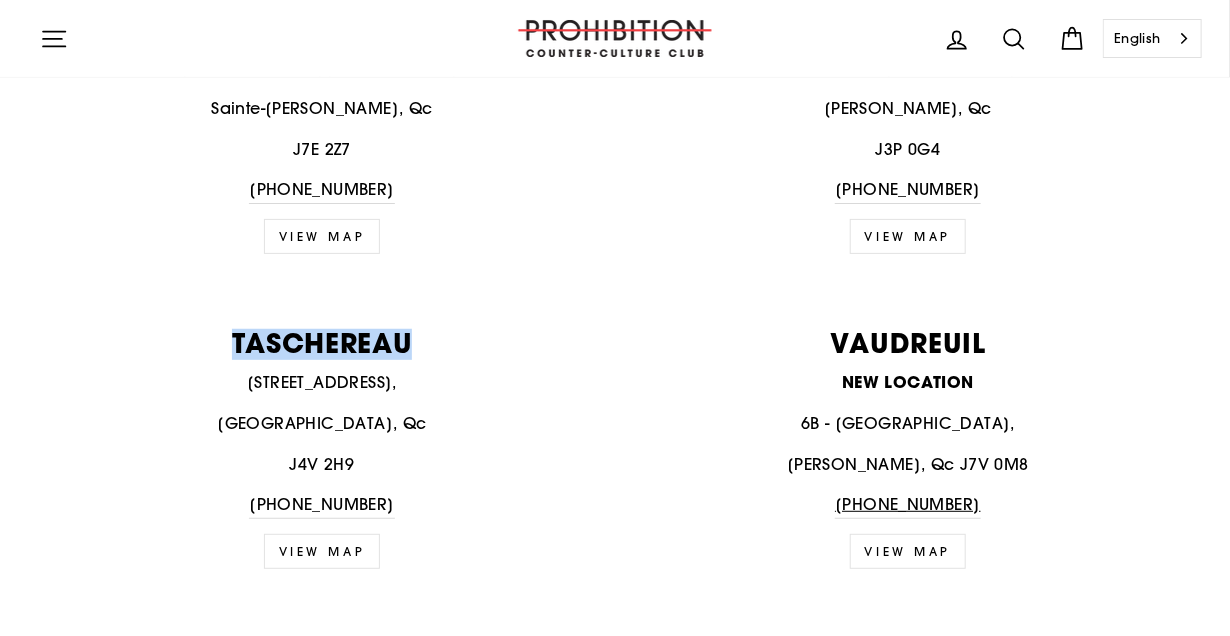 click on "TASCHEREAU" at bounding box center (322, 342) 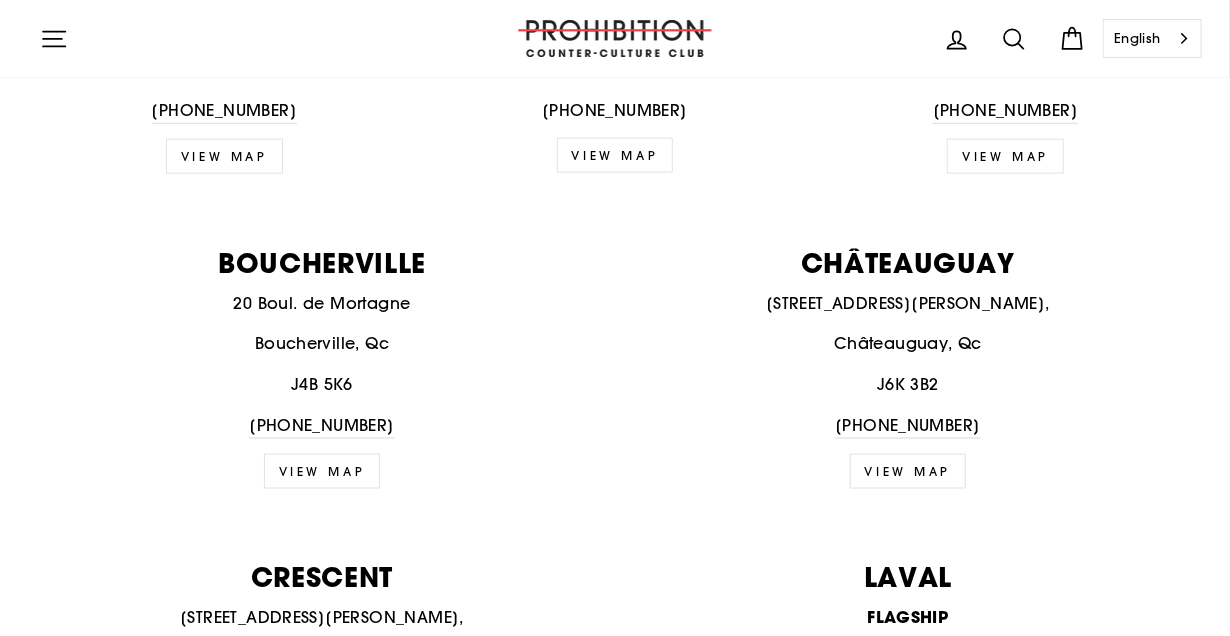scroll, scrollTop: 980, scrollLeft: 0, axis: vertical 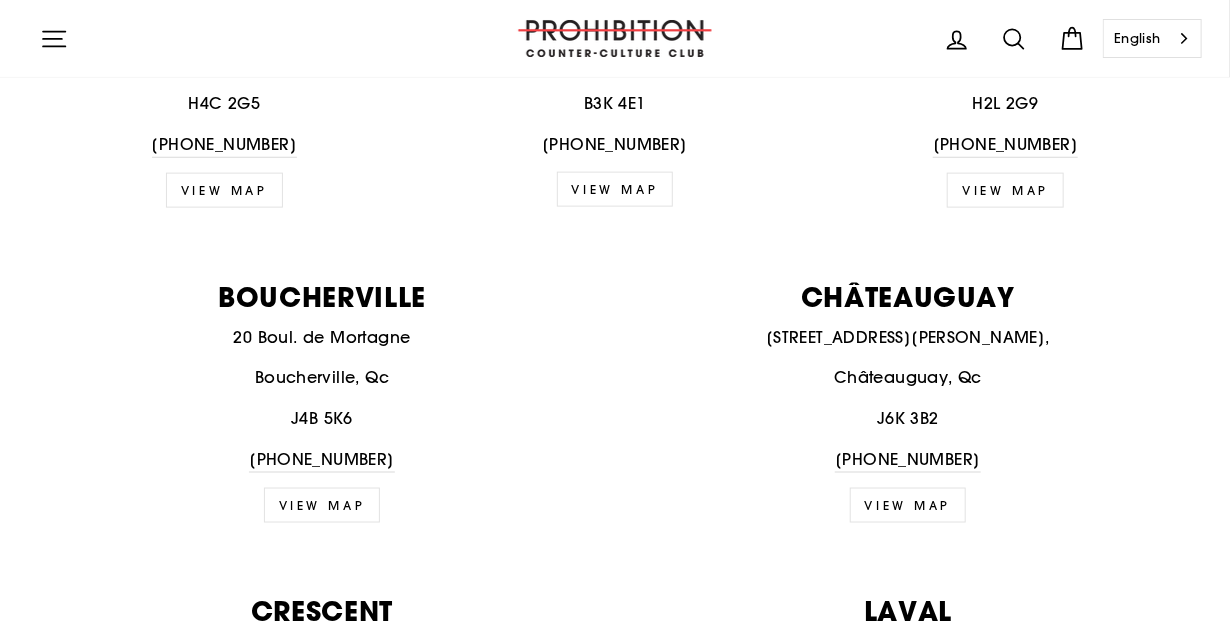 click on "view map" at bounding box center (322, 505) 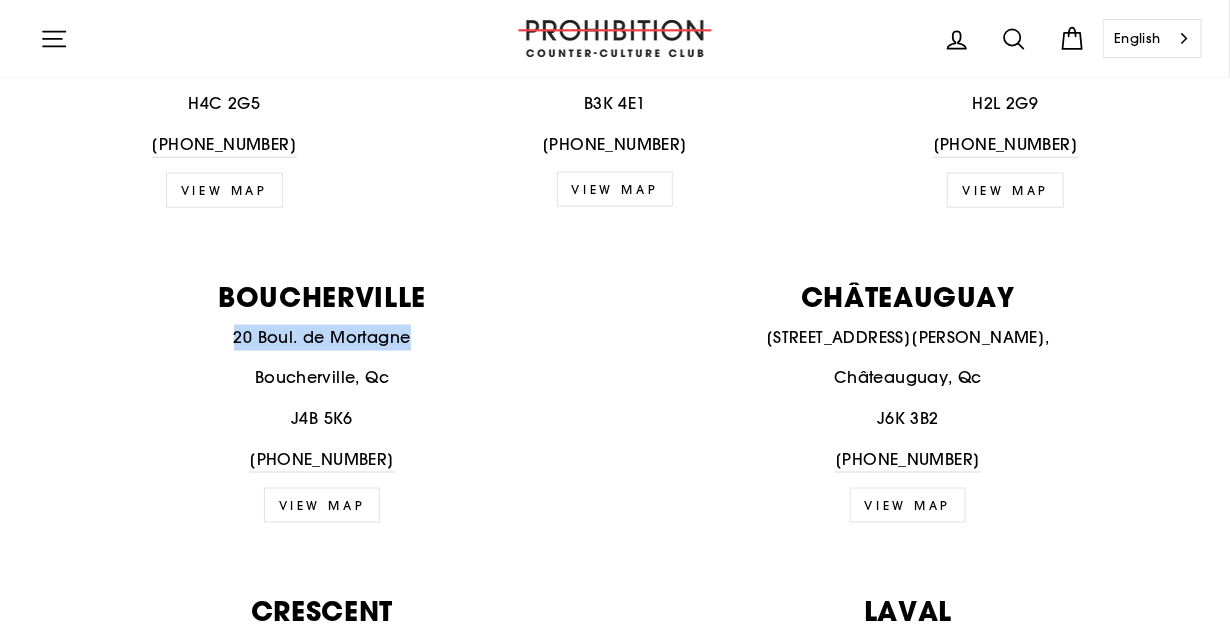 drag, startPoint x: 431, startPoint y: 317, endPoint x: 227, endPoint y: 325, distance: 204.1568 